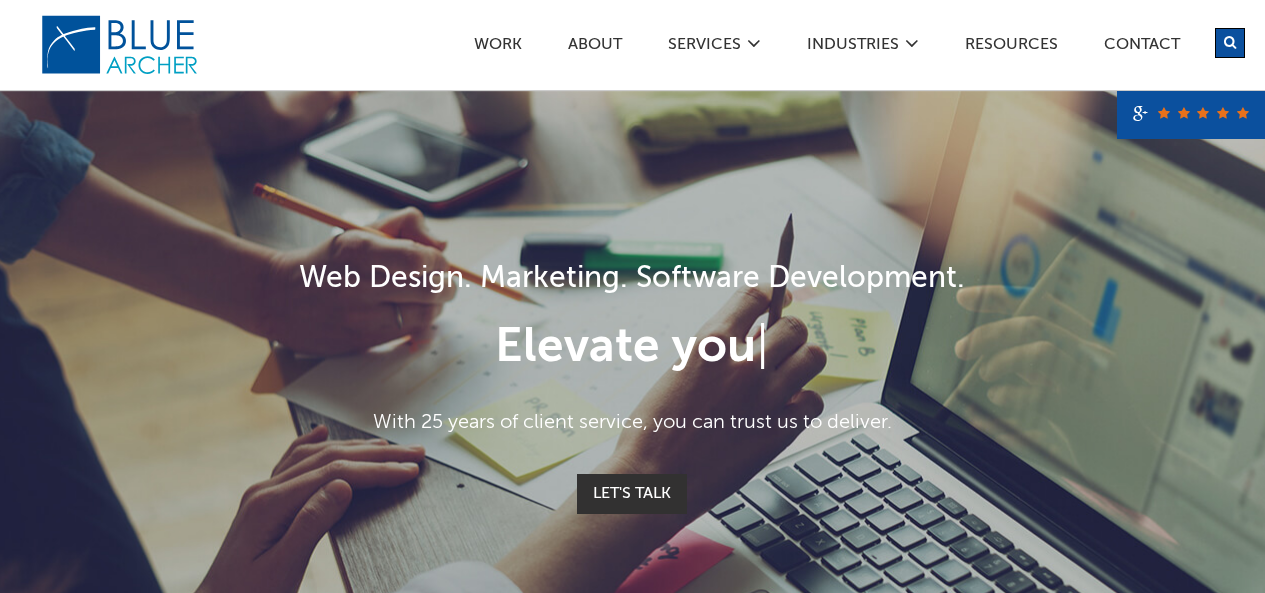 scroll, scrollTop: 0, scrollLeft: 0, axis: both 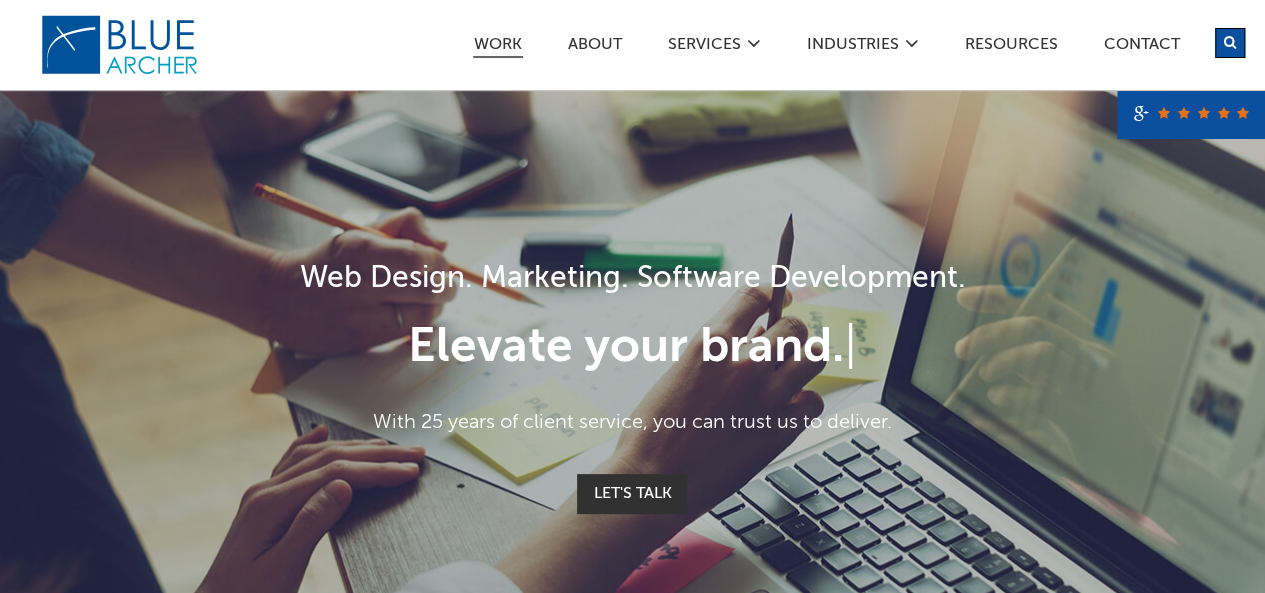 click on "Work" at bounding box center [498, 47] 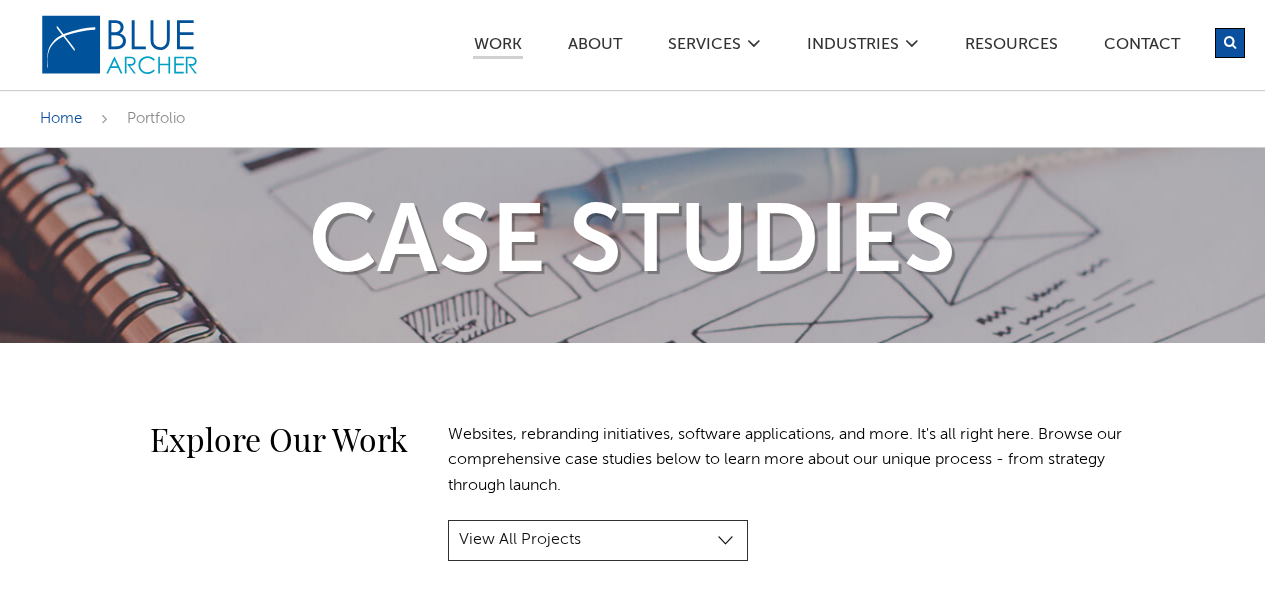 scroll, scrollTop: 0, scrollLeft: 0, axis: both 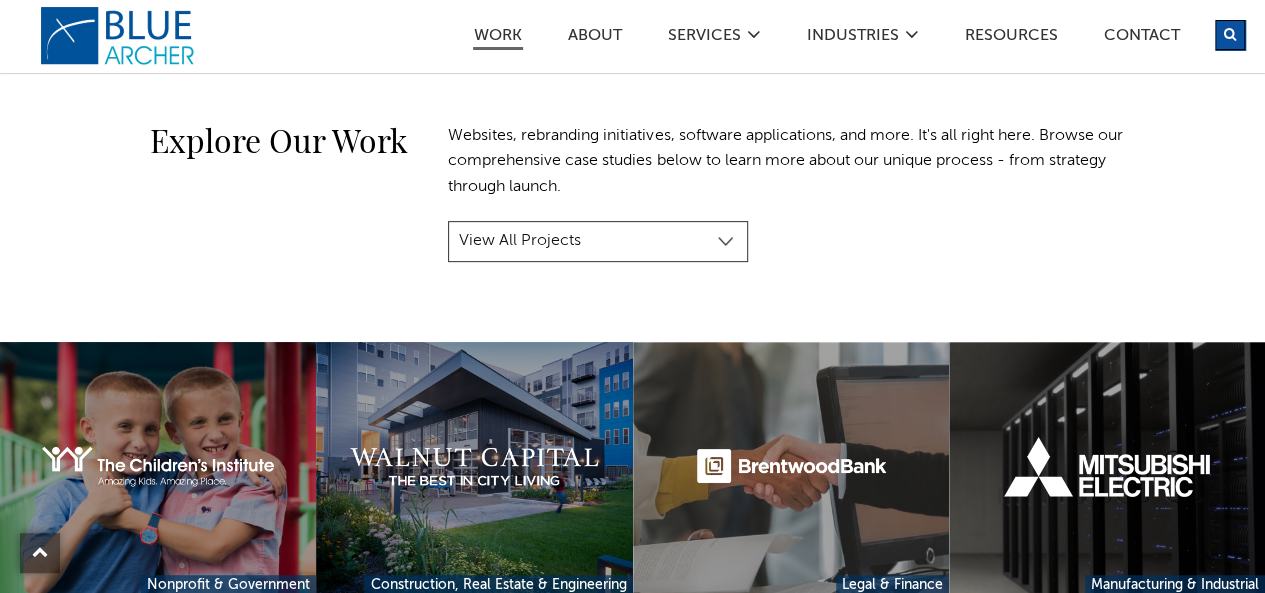 click on "View All Projects
Manufacturing & Industrial
Construction, Real Estate & Engineering
Healthcare & Wellness
Legal & Finance
Nonprofit & Government
Custom Software & E-Commerce" at bounding box center (598, 242) 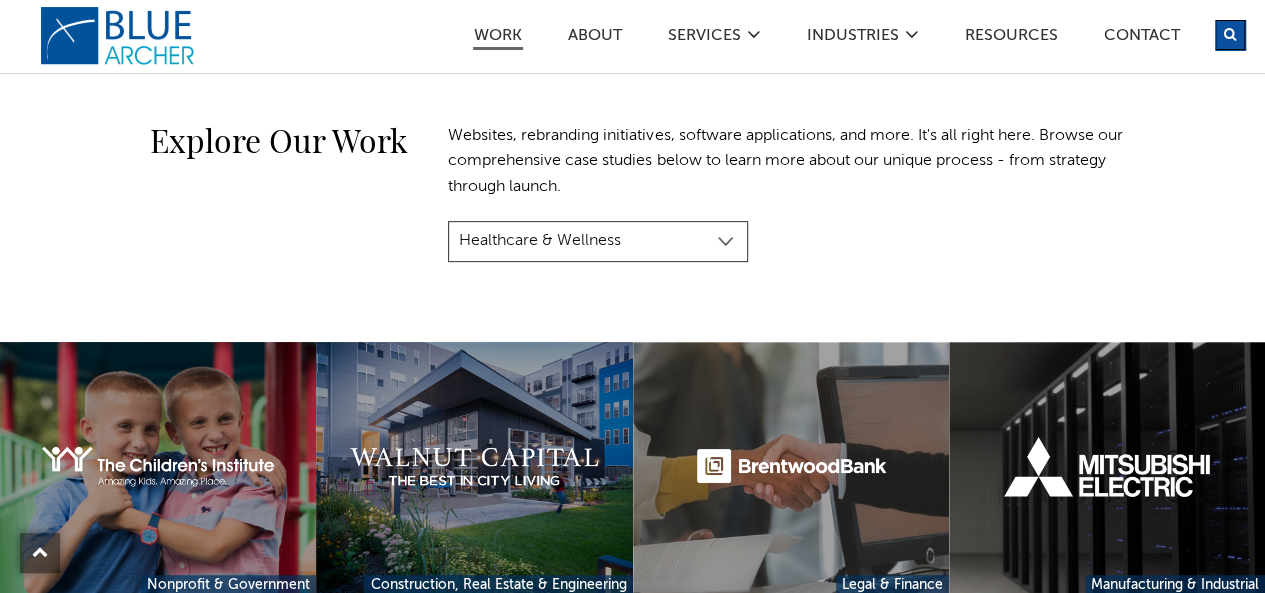 click on "View All Projects
Manufacturing & Industrial
Construction, Real Estate & Engineering
Healthcare & Wellness
Legal & Finance
Nonprofit & Government
Custom Software & E-Commerce" at bounding box center (598, 242) 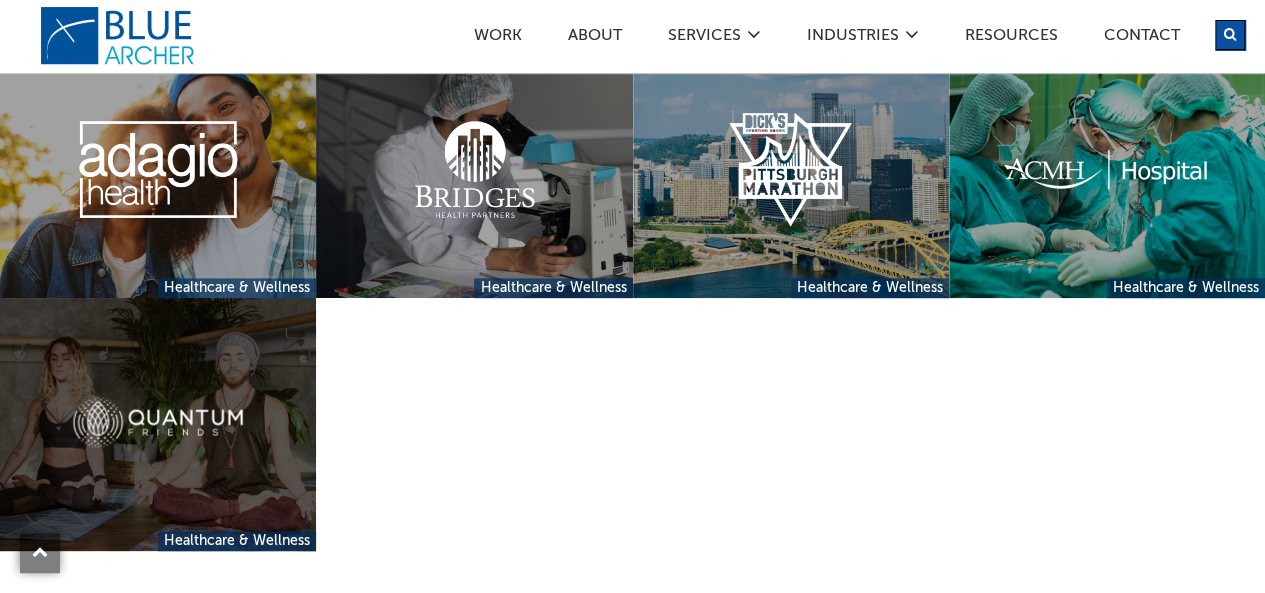 scroll, scrollTop: 597, scrollLeft: 0, axis: vertical 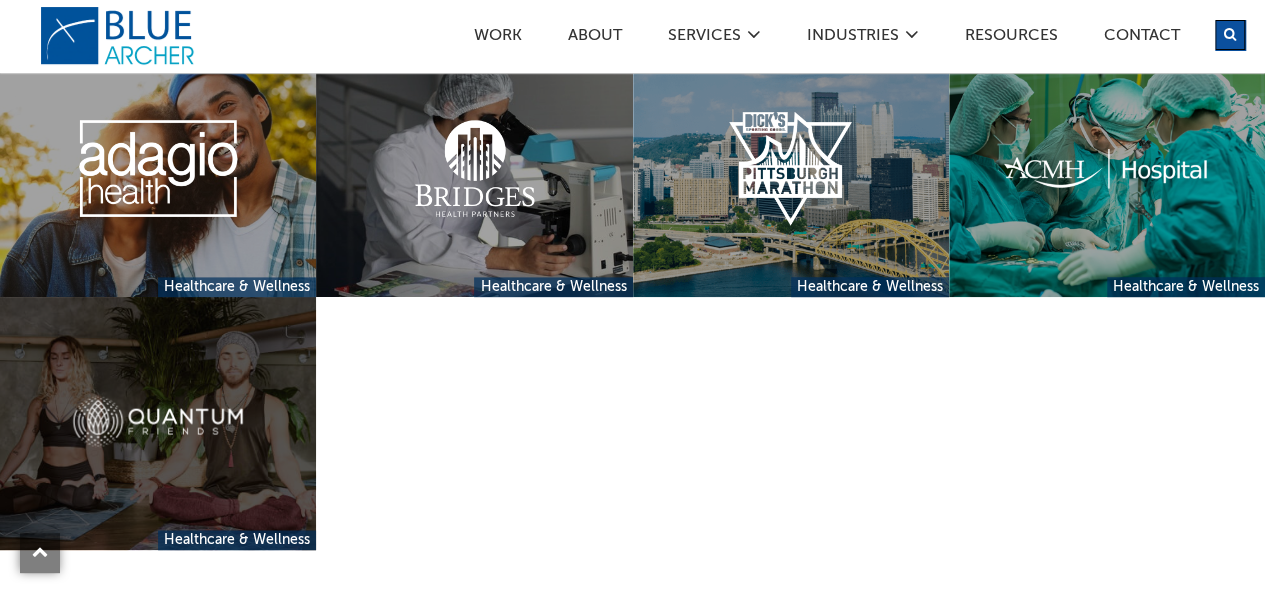 click at bounding box center [158, 423] 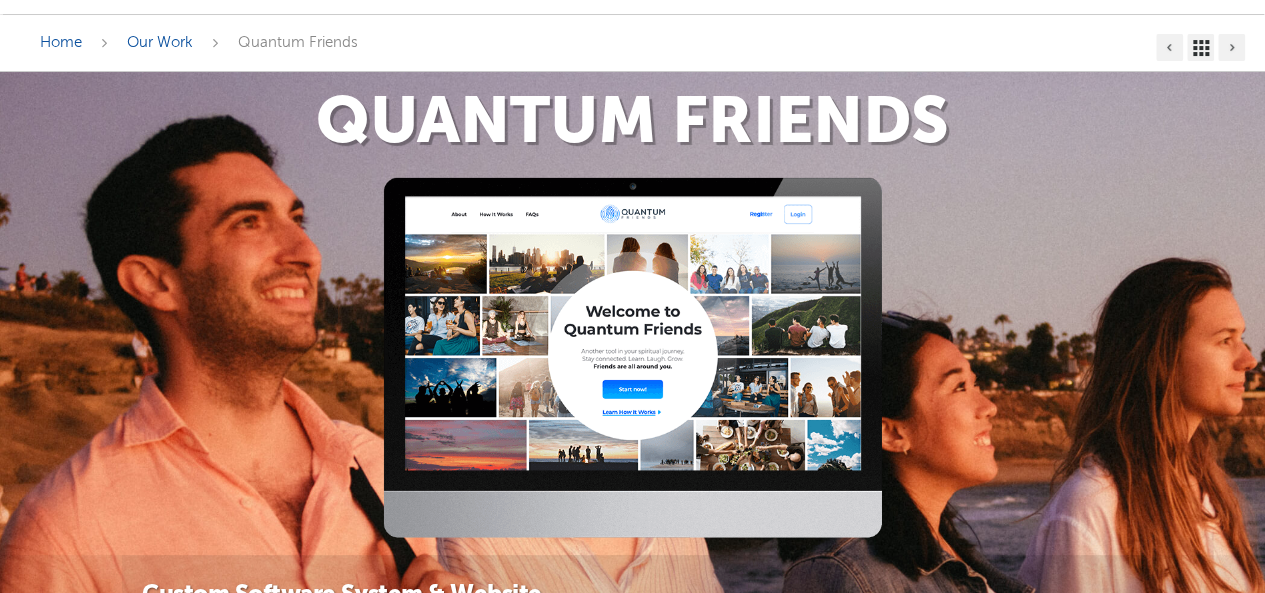 scroll, scrollTop: 0, scrollLeft: 0, axis: both 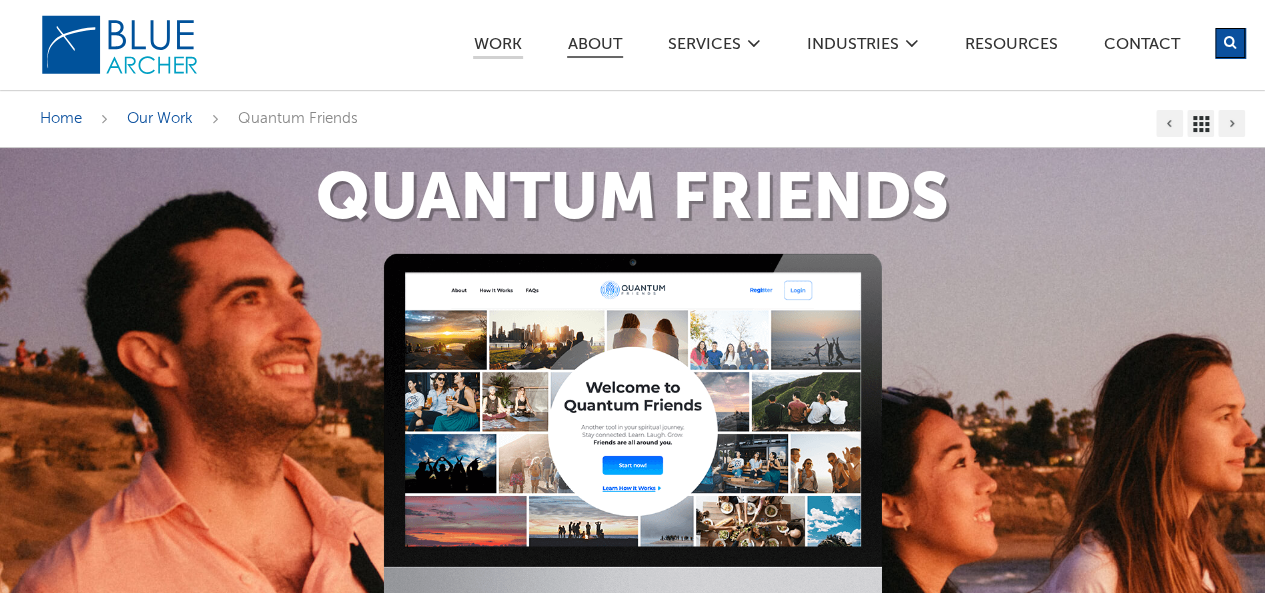 click on "ABOUT" at bounding box center (595, 47) 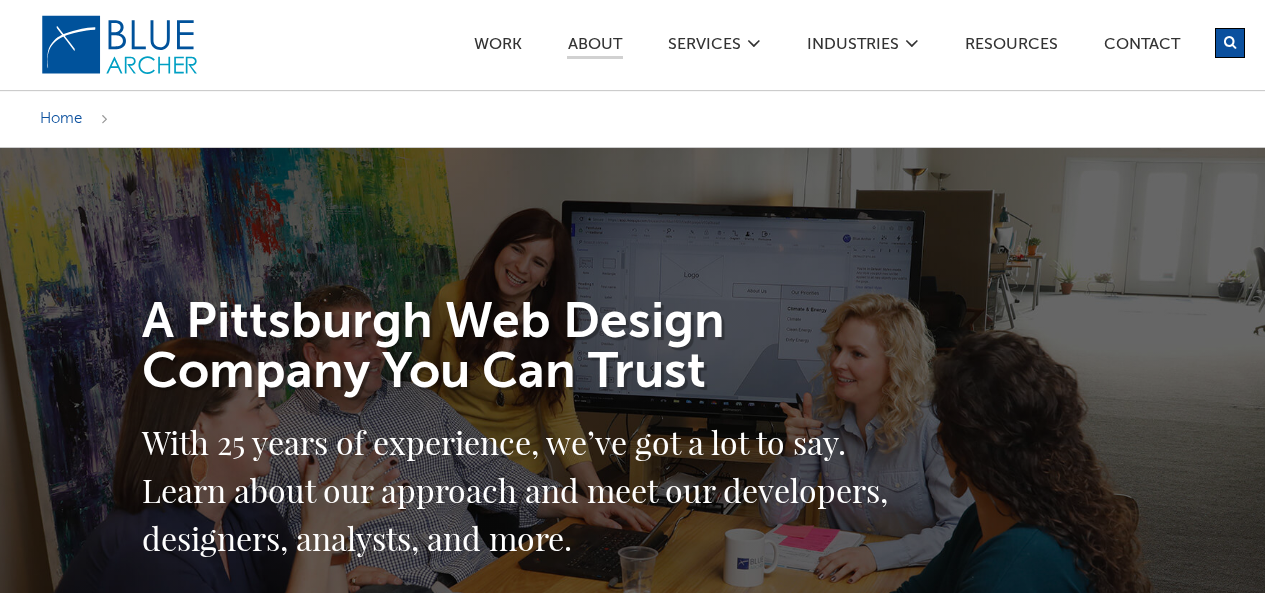 scroll, scrollTop: 0, scrollLeft: 0, axis: both 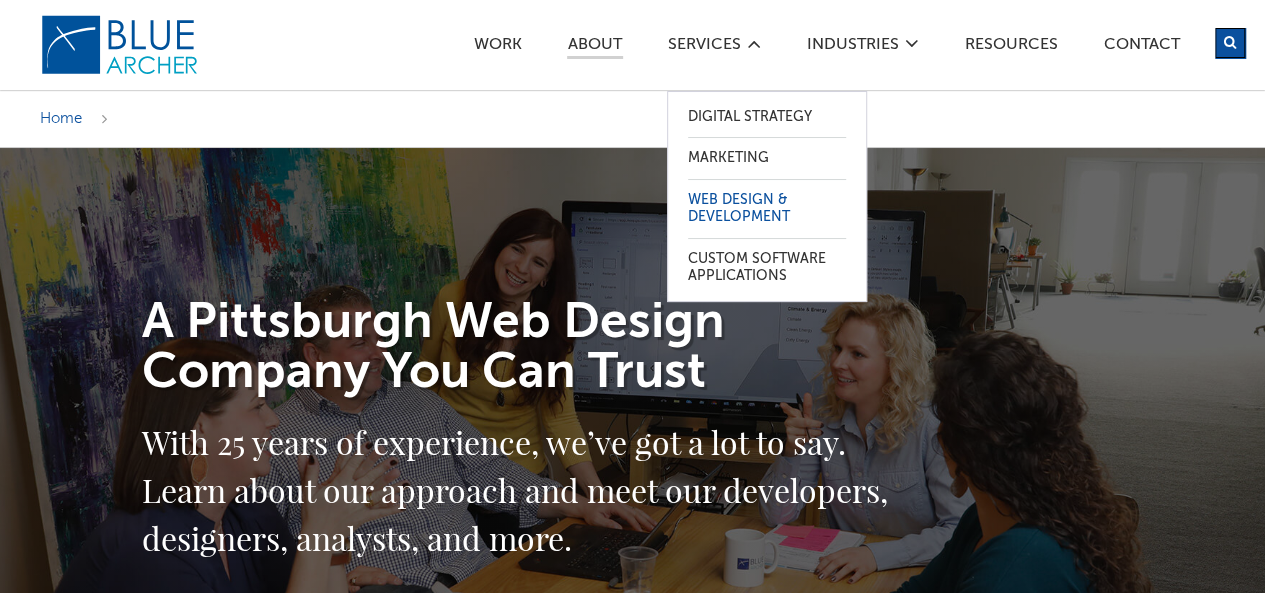 click on "Web Design & Development" at bounding box center [767, 209] 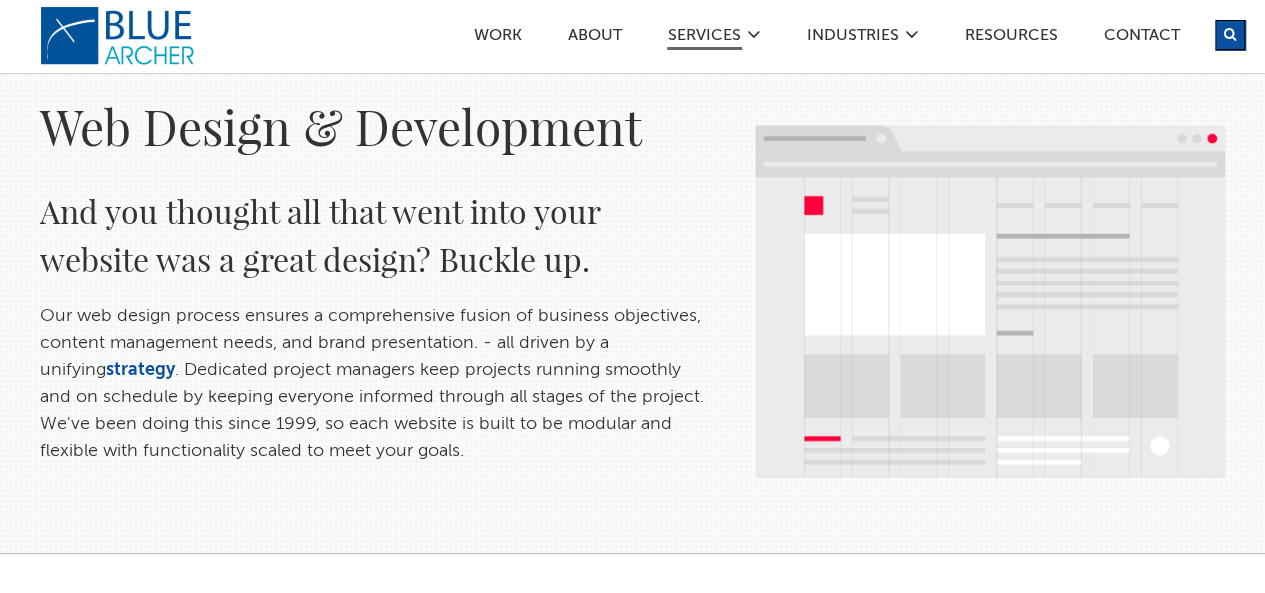 scroll, scrollTop: 98, scrollLeft: 0, axis: vertical 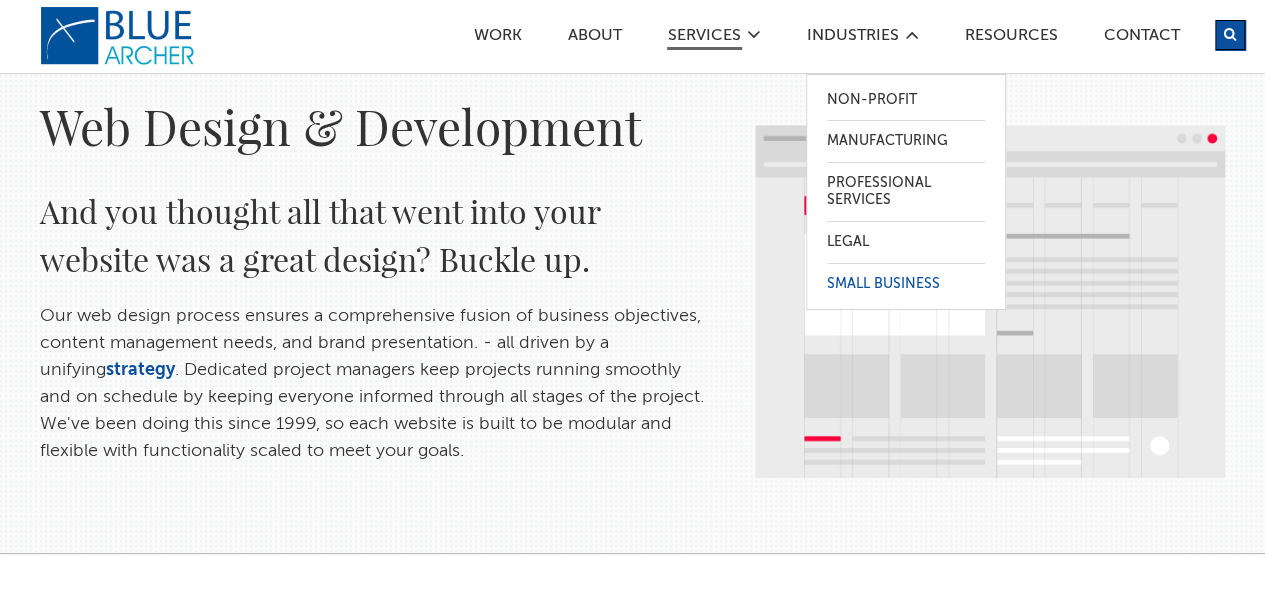 click on "Small Business" at bounding box center [906, 284] 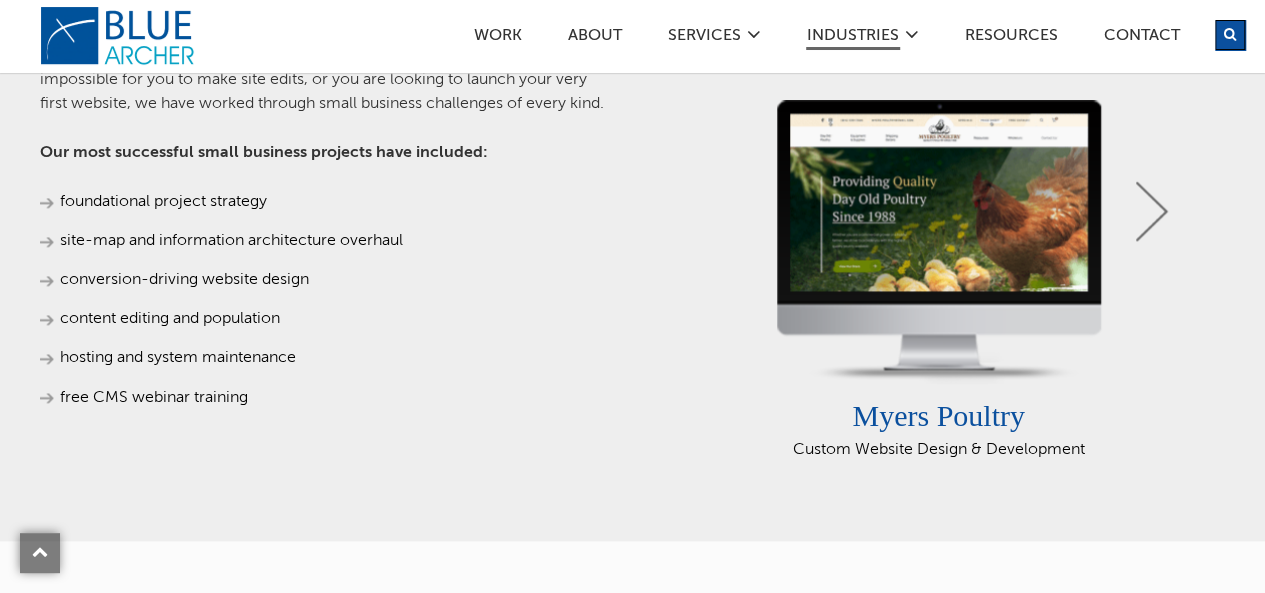 scroll, scrollTop: 1498, scrollLeft: 0, axis: vertical 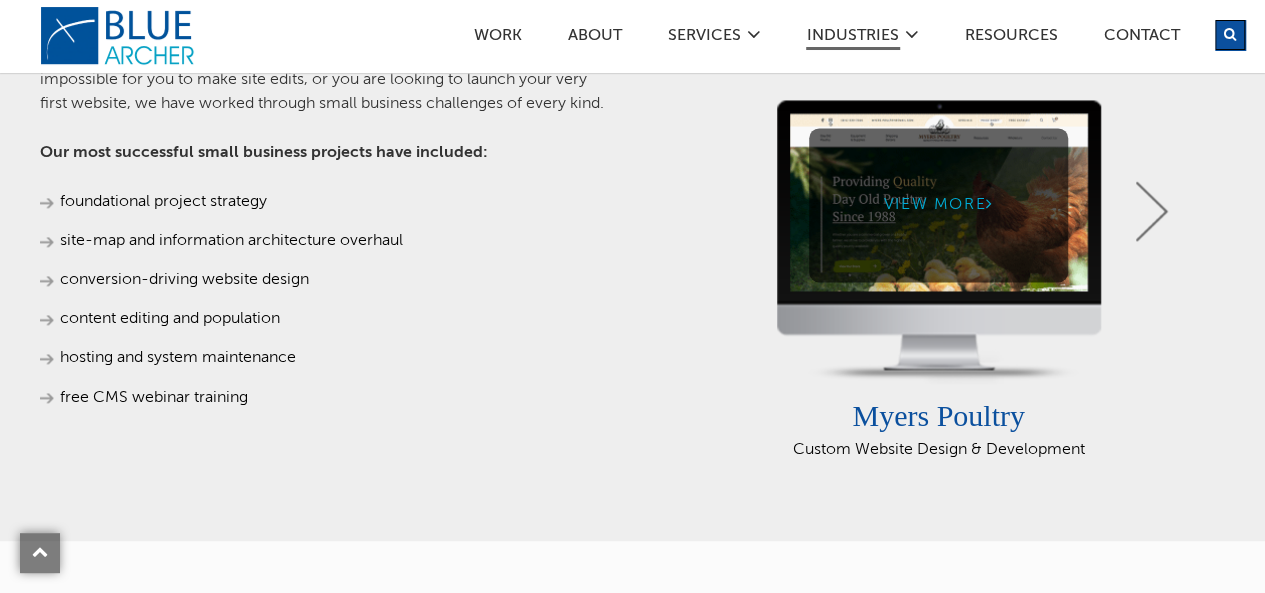 click on "View More" at bounding box center [938, 204] 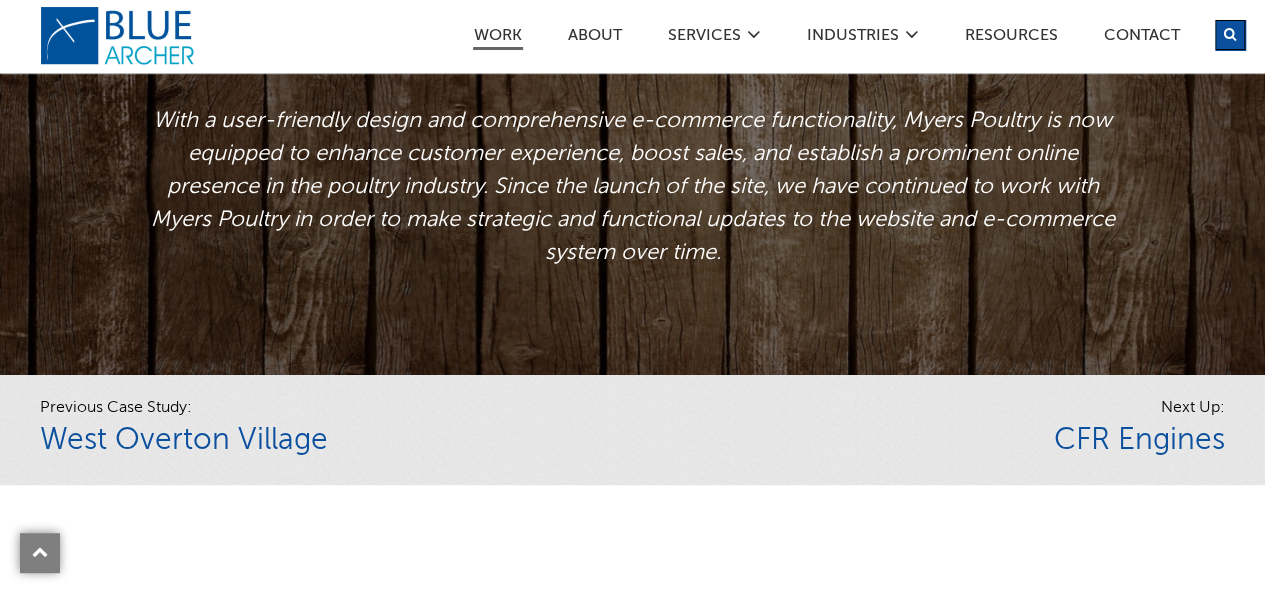 scroll, scrollTop: 4597, scrollLeft: 0, axis: vertical 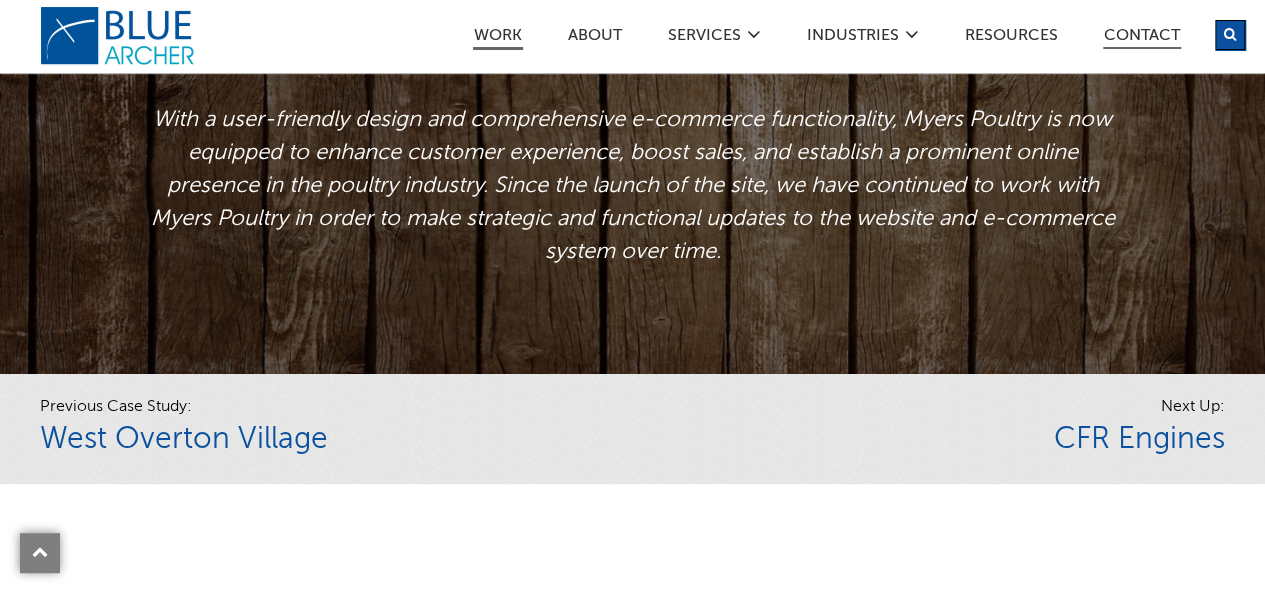 click on "Contact" at bounding box center [1142, 38] 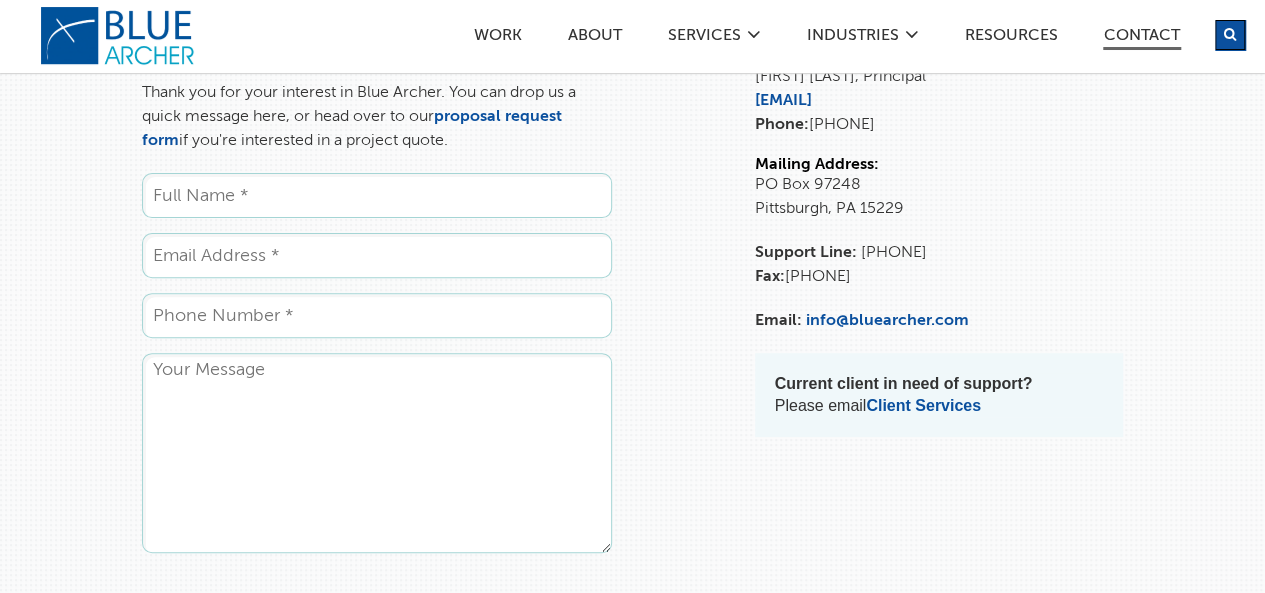 scroll, scrollTop: 200, scrollLeft: 0, axis: vertical 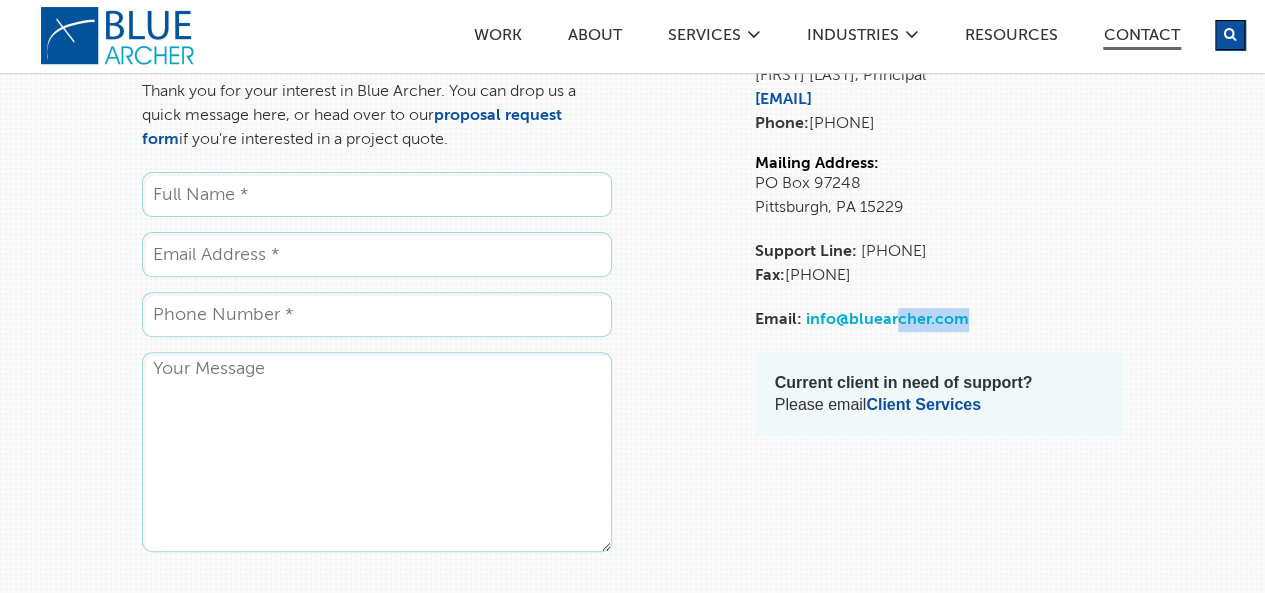 drag, startPoint x: 1018, startPoint y: 361, endPoint x: 923, endPoint y: 365, distance: 95.084175 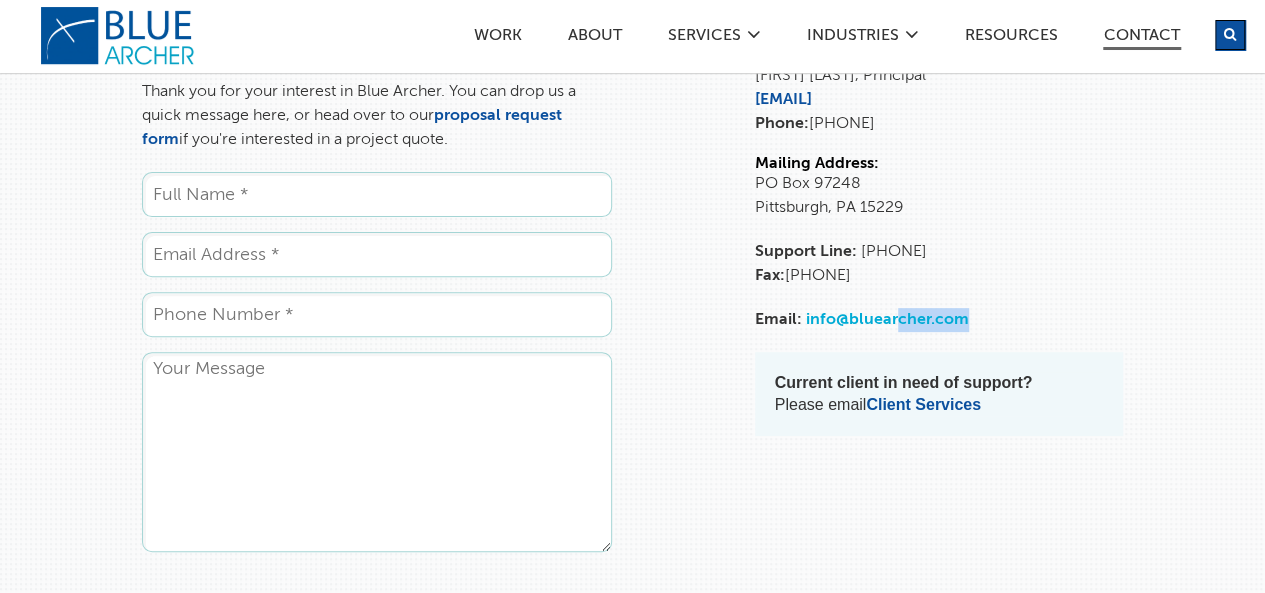 click on "Email:   [EMAIL]" at bounding box center (939, 320) 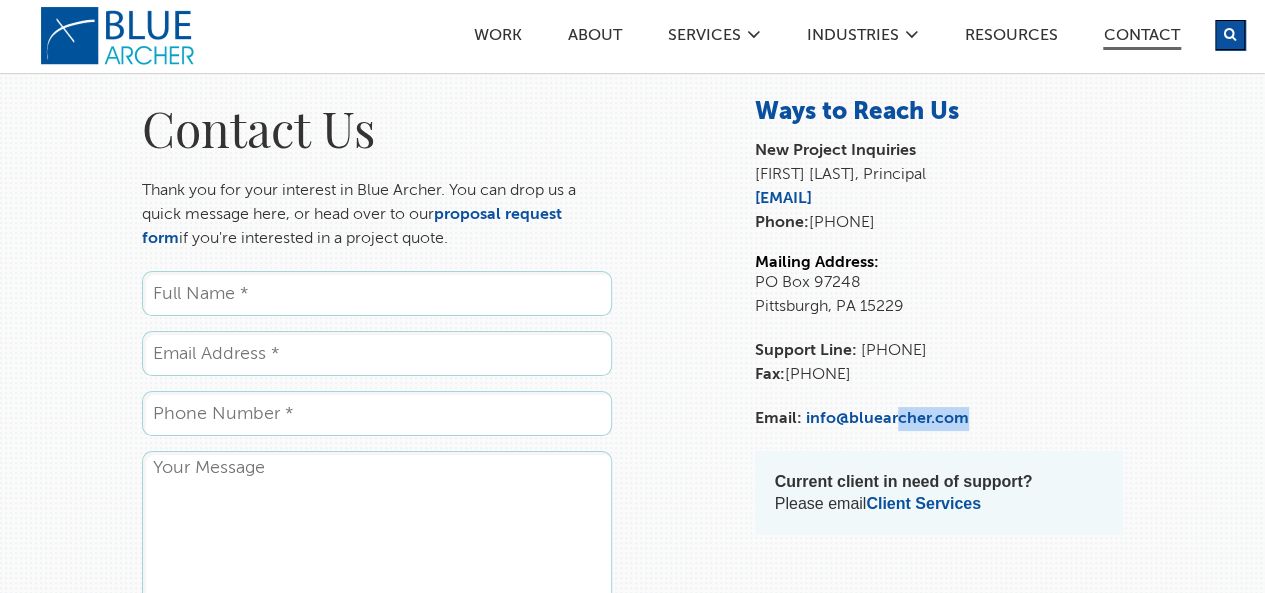 scroll, scrollTop: 100, scrollLeft: 0, axis: vertical 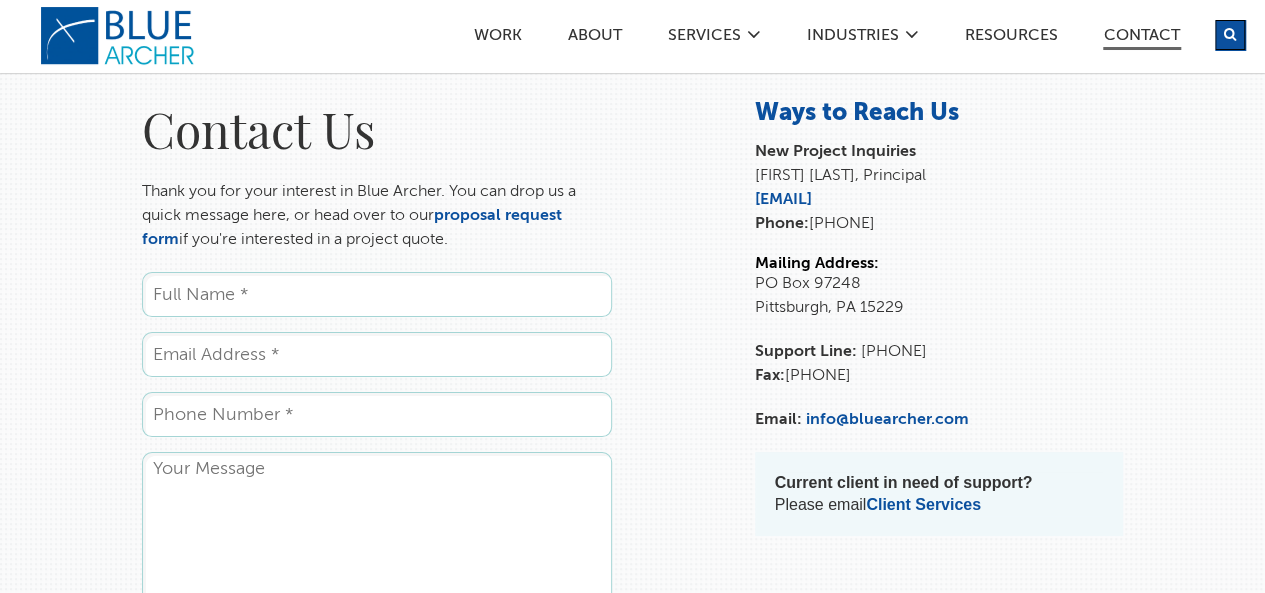 click on "New Project Inquiries
[FIRST] [LAST], Principal
[EMAIL]
Phone:  [PHONE]" at bounding box center [939, 188] 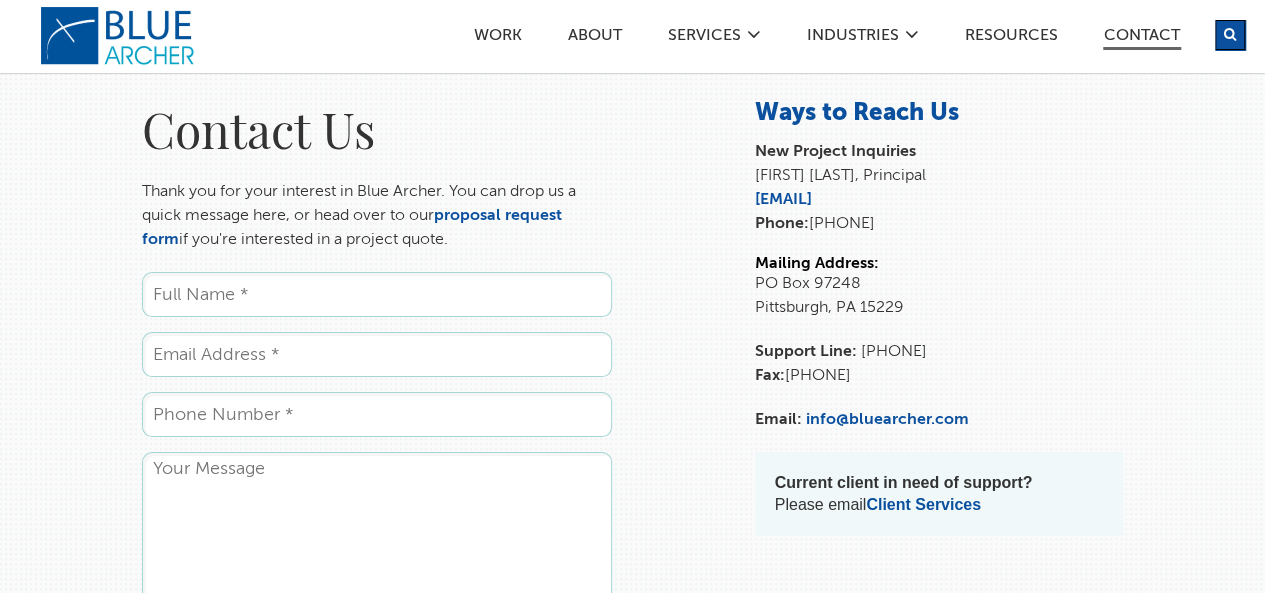 drag, startPoint x: 988, startPoint y: 209, endPoint x: 753, endPoint y: 211, distance: 235.00851 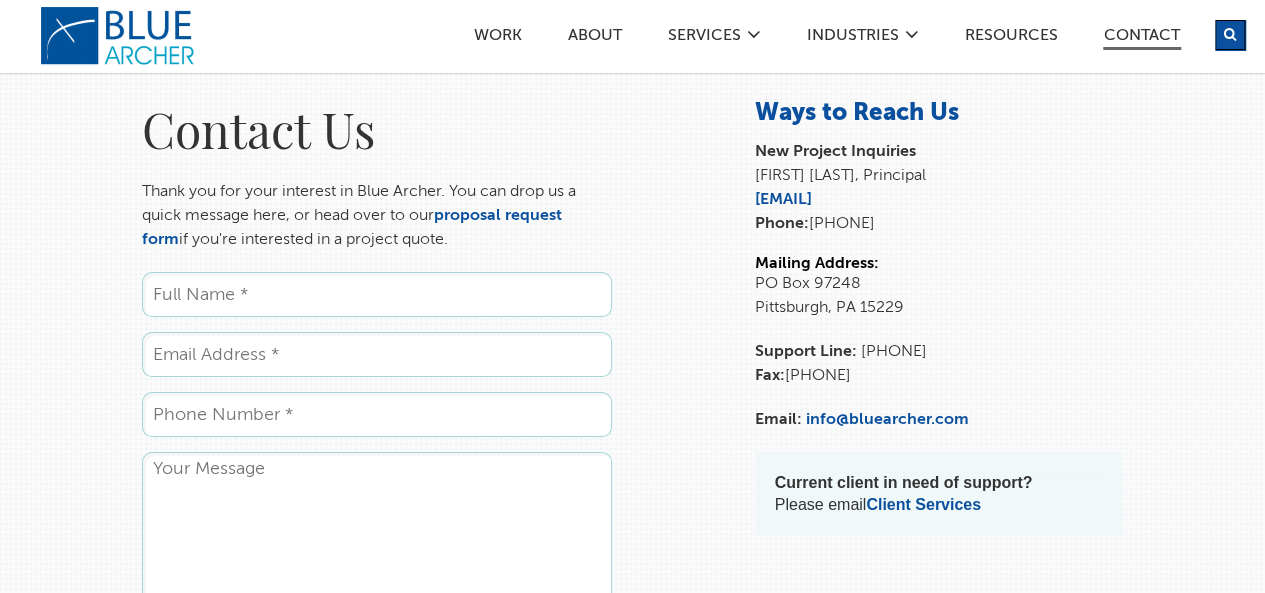 click on "Contact
Ways to Reach Us
New Project Inquiries
[FIRST] [LAST], Principal
[EMAIL]
Phone:  [PHONE]
Mailing Address:
PO Box [NUMBER]
[CITY], [STATE] [ZIP]
Support Line:   [PHONE]
Fax:  [PHONE]
Email:   [EMAIL]
Current client in need of support?
Please email  Client Services
Blue Archer
[NUMBER] [STREET]
[CITY], [STATE] [ZIP]
Get Directions" at bounding box center [939, 329] 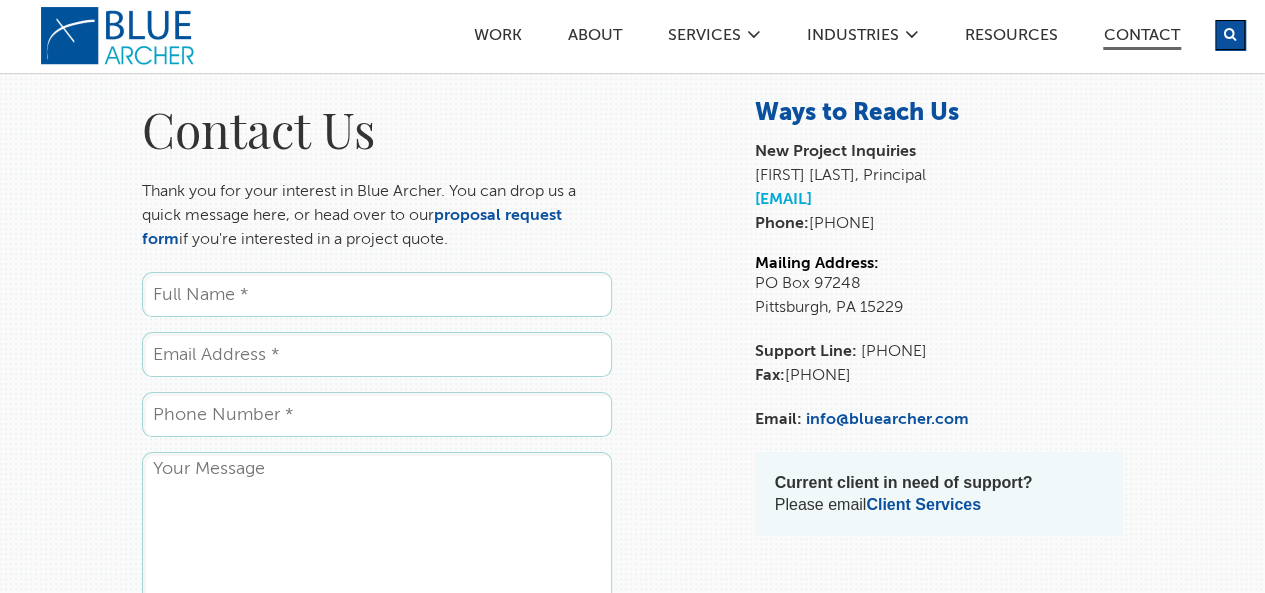 copy on "[EMAIL]" 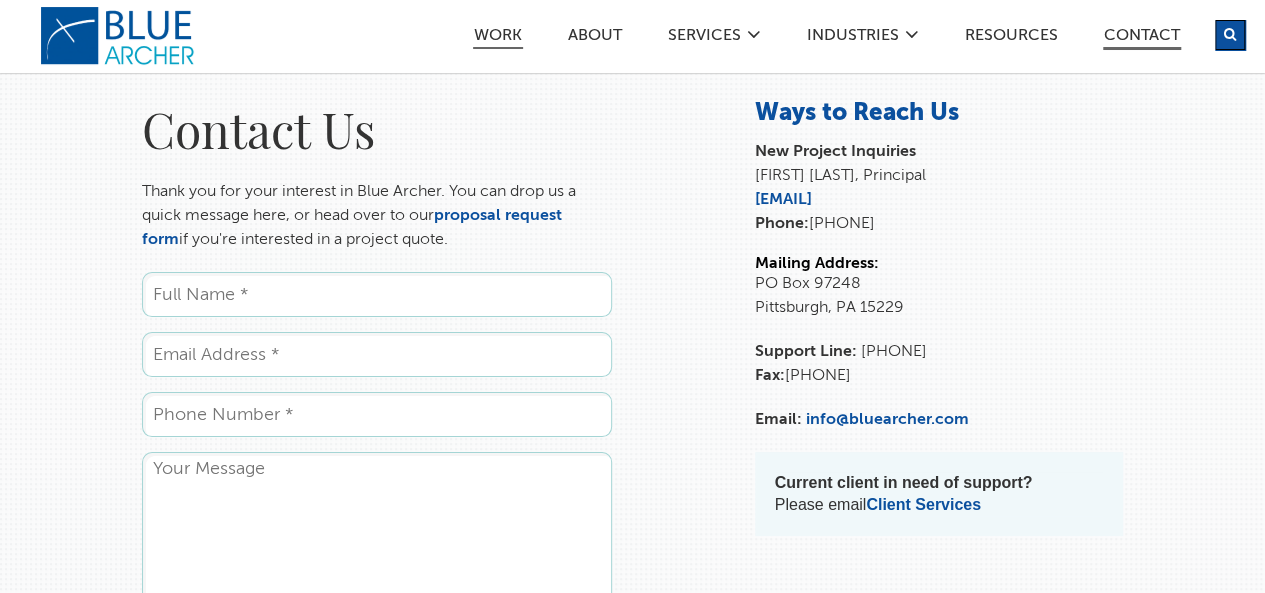 click on "Work" at bounding box center (498, 38) 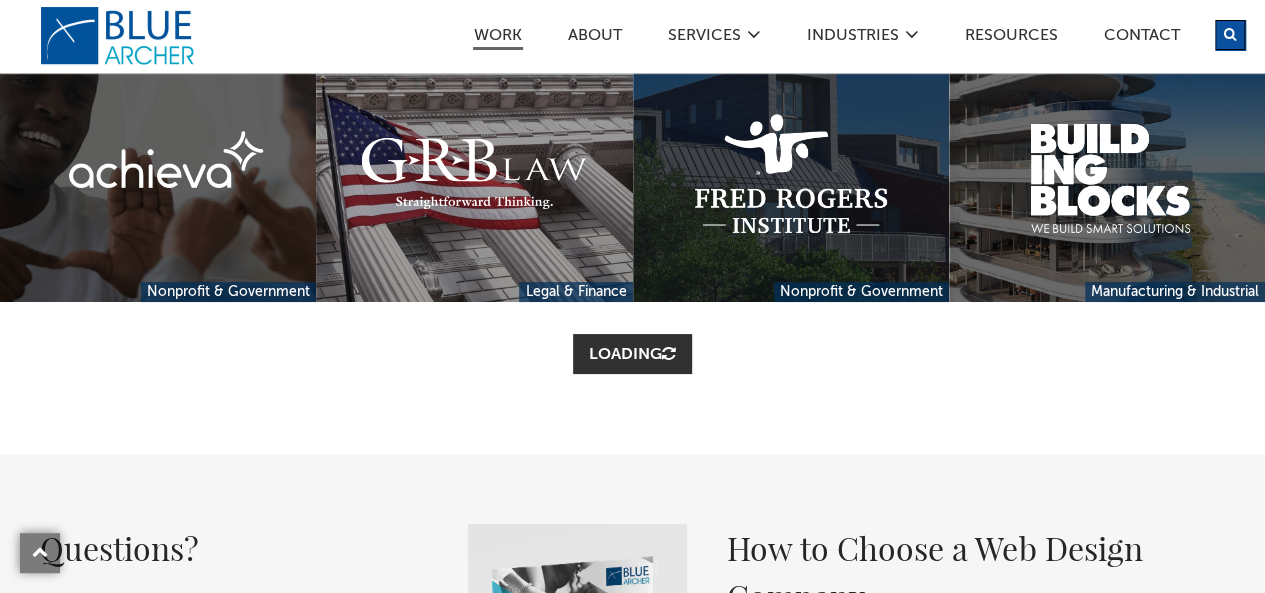 scroll, scrollTop: 1099, scrollLeft: 0, axis: vertical 